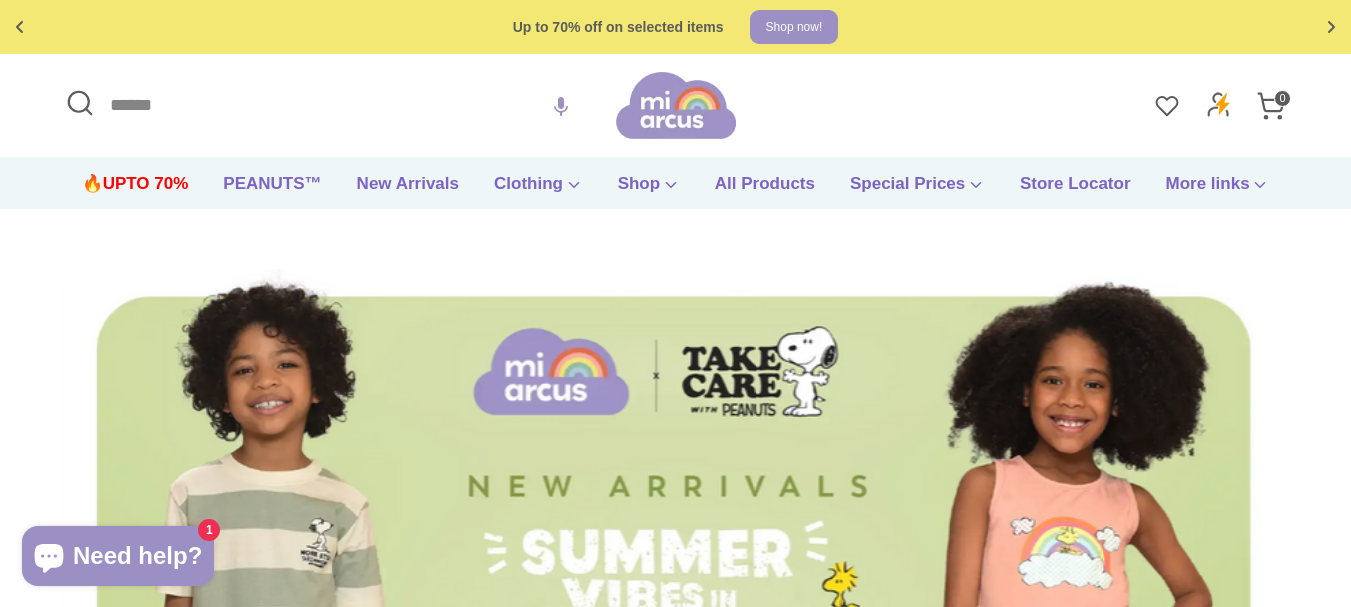 scroll, scrollTop: 0, scrollLeft: 0, axis: both 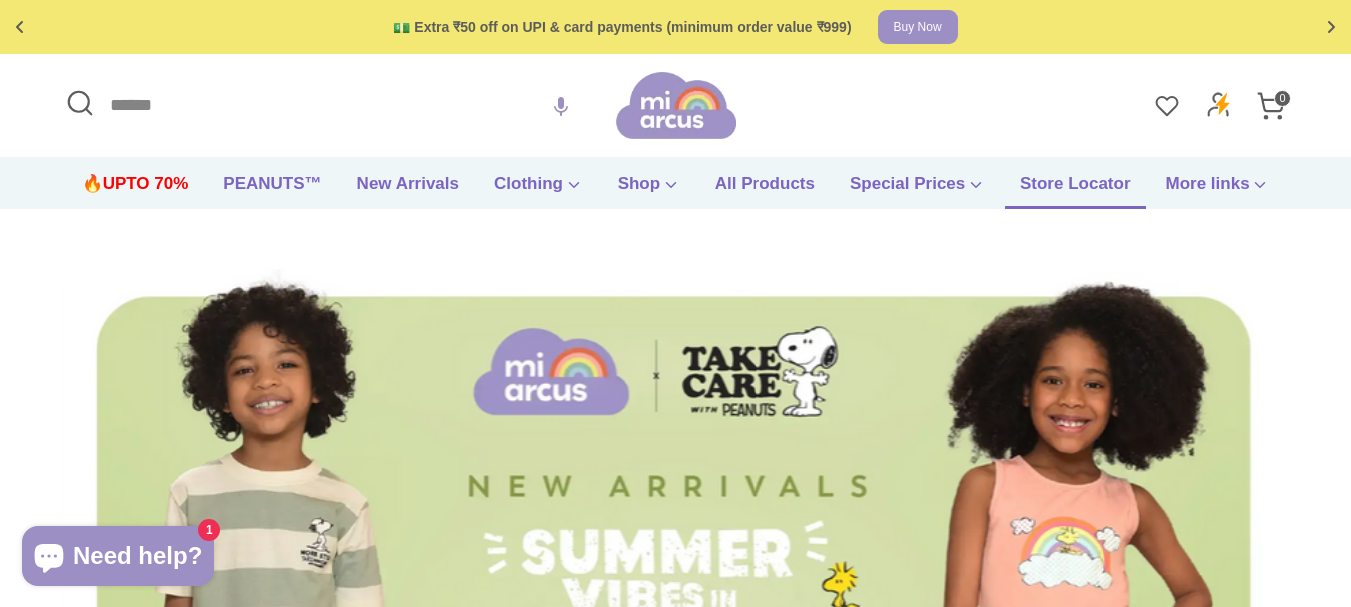 click on "Store Locator" at bounding box center [1075, 190] 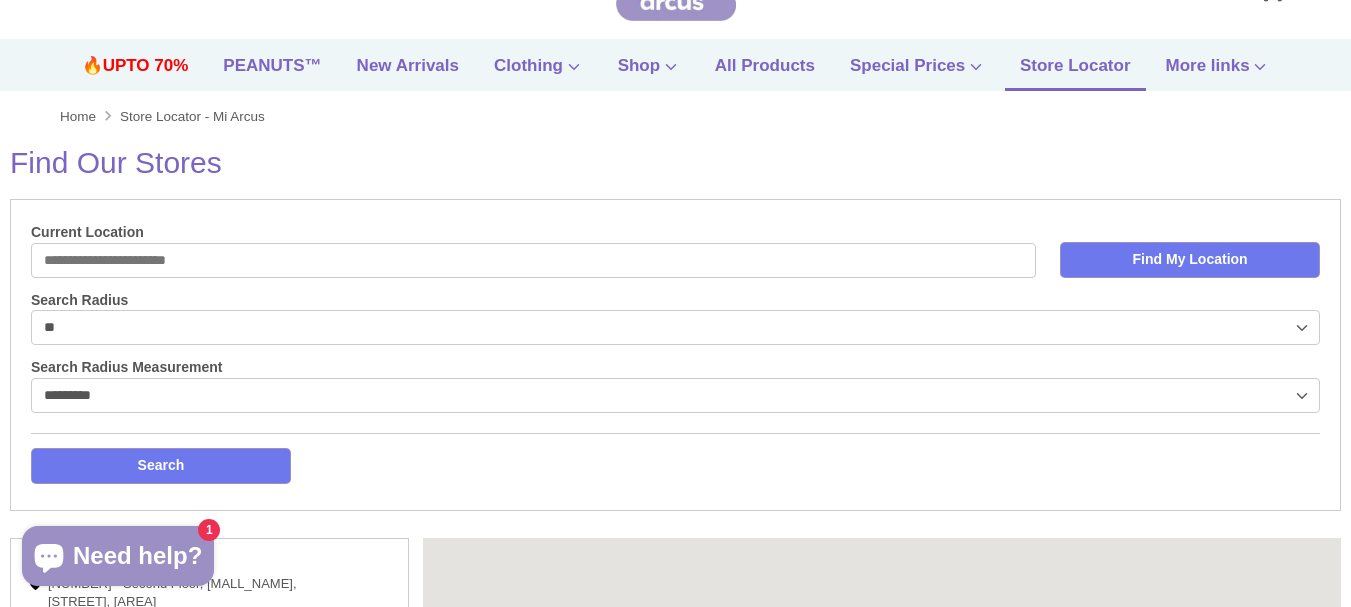 scroll, scrollTop: 144, scrollLeft: 0, axis: vertical 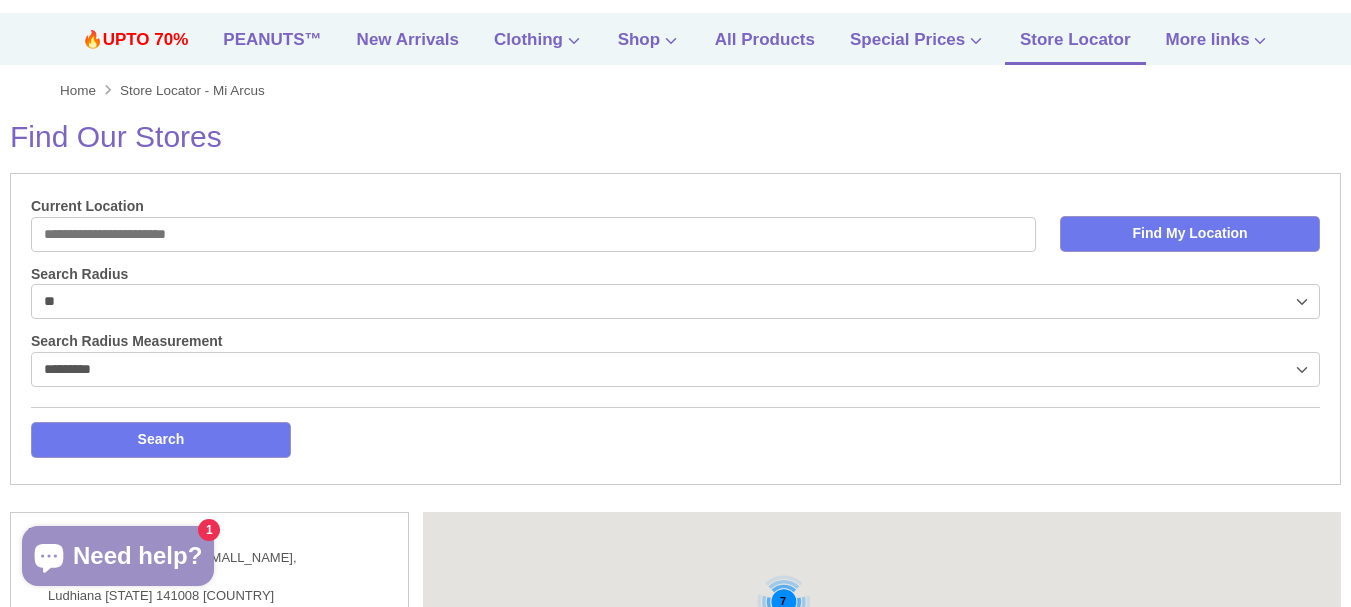 click on "Current Location" at bounding box center (533, 234) 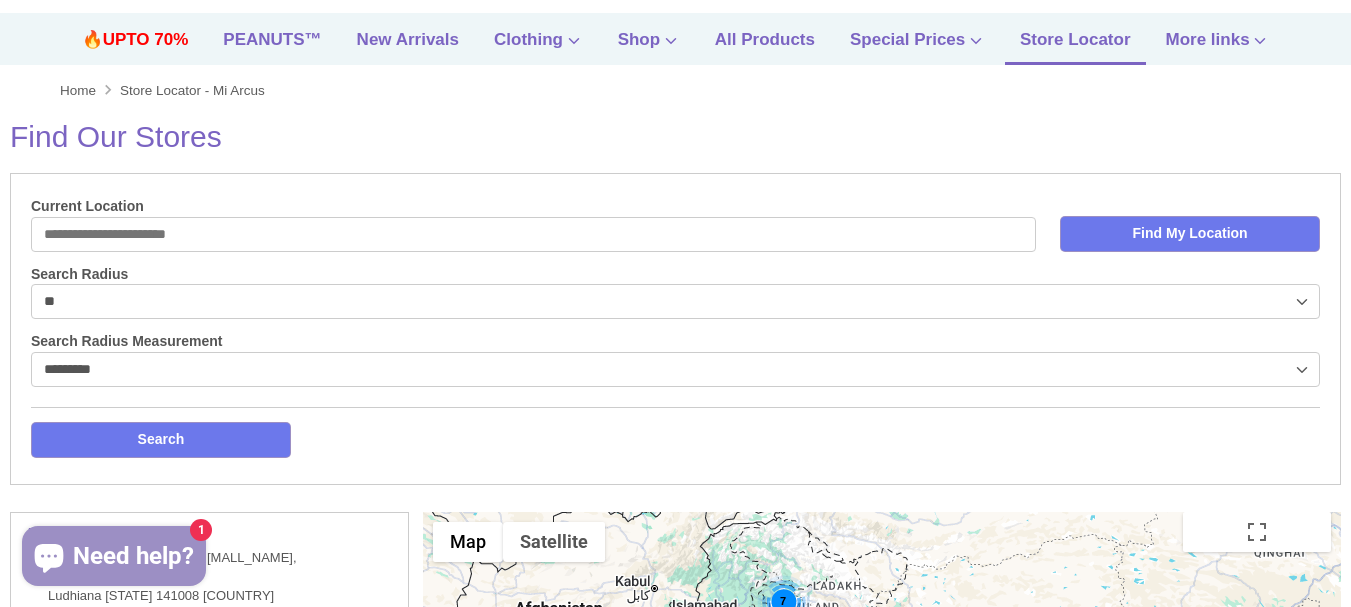 type on "**********" 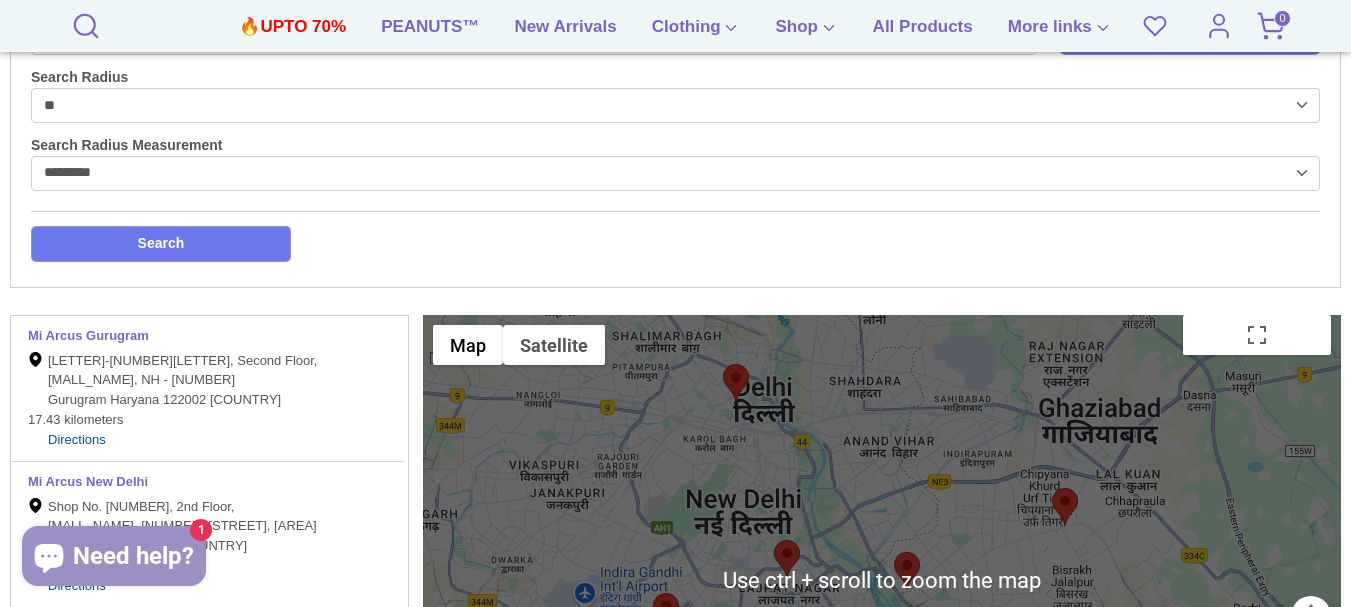 scroll, scrollTop: 576, scrollLeft: 0, axis: vertical 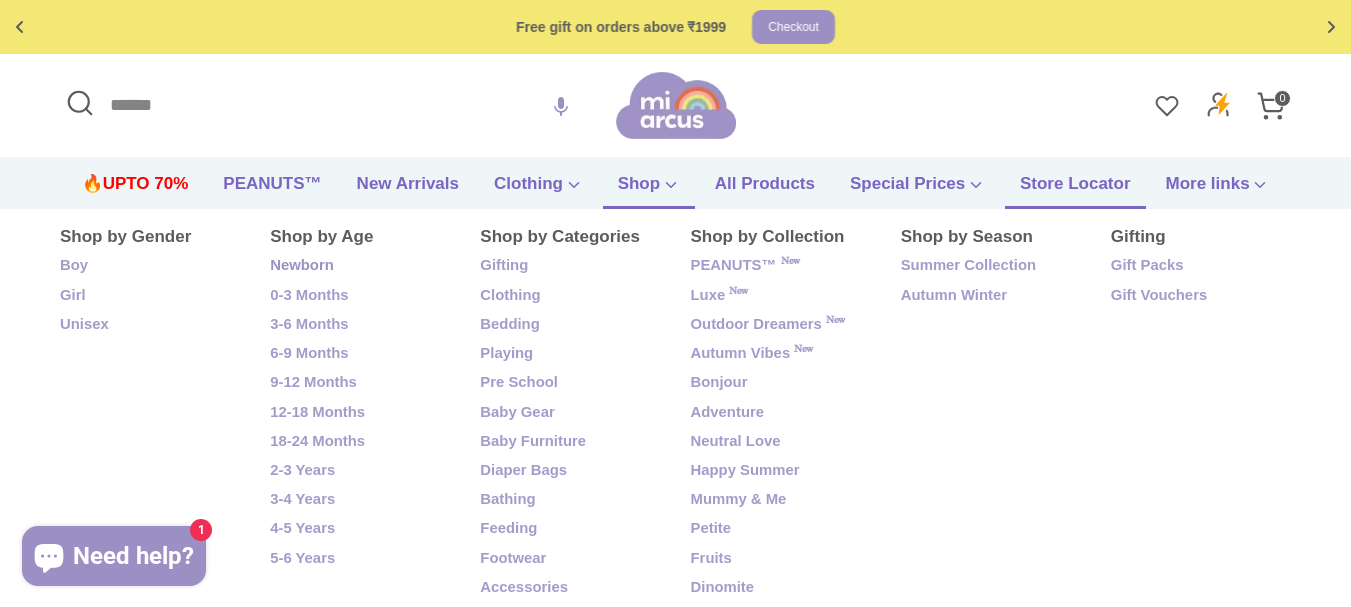 click on "Newborn" at bounding box center [360, 266] 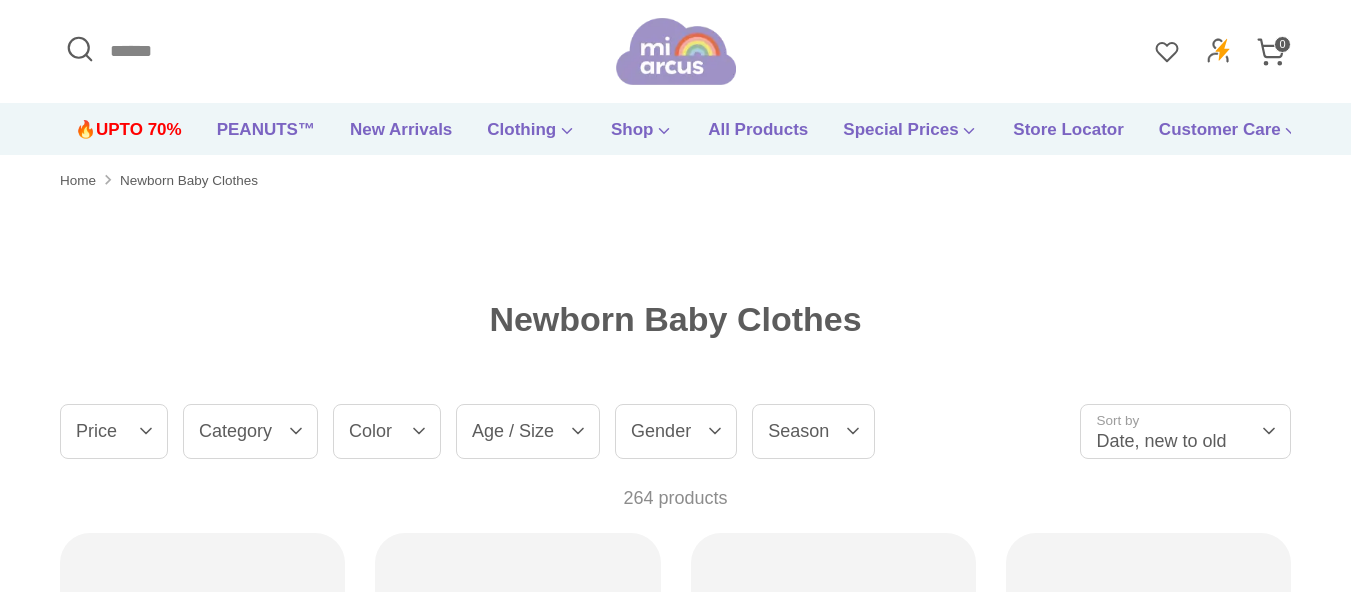 scroll, scrollTop: 226, scrollLeft: 0, axis: vertical 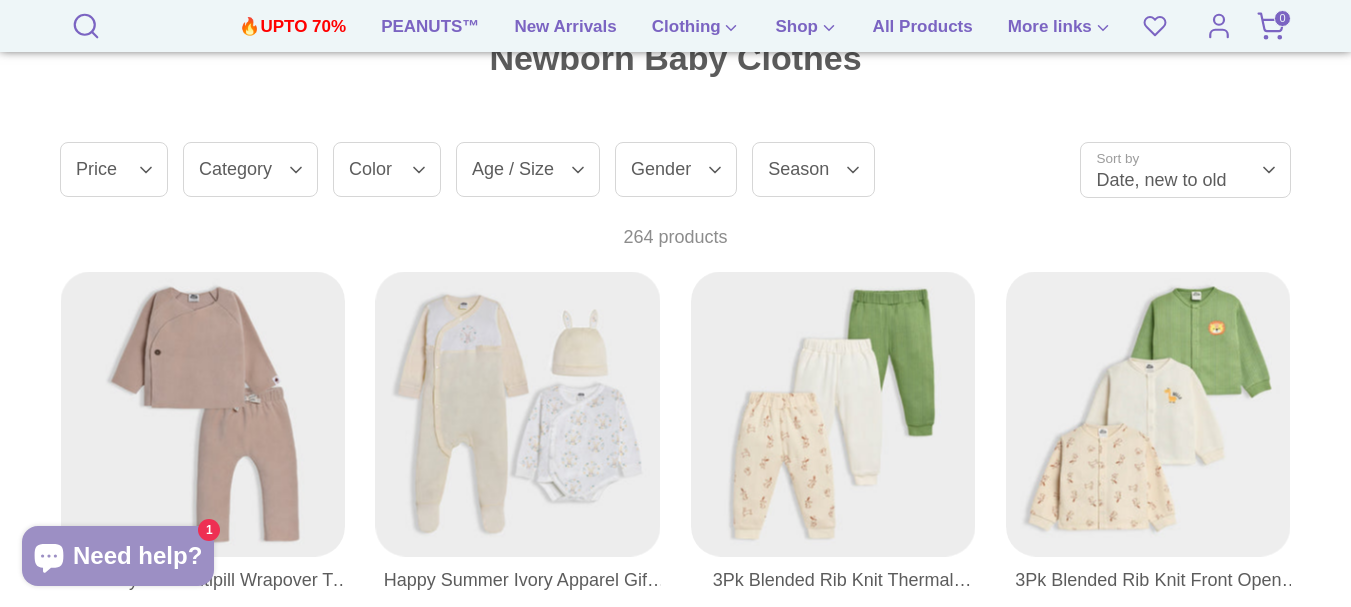 click on "Category" at bounding box center [250, 169] 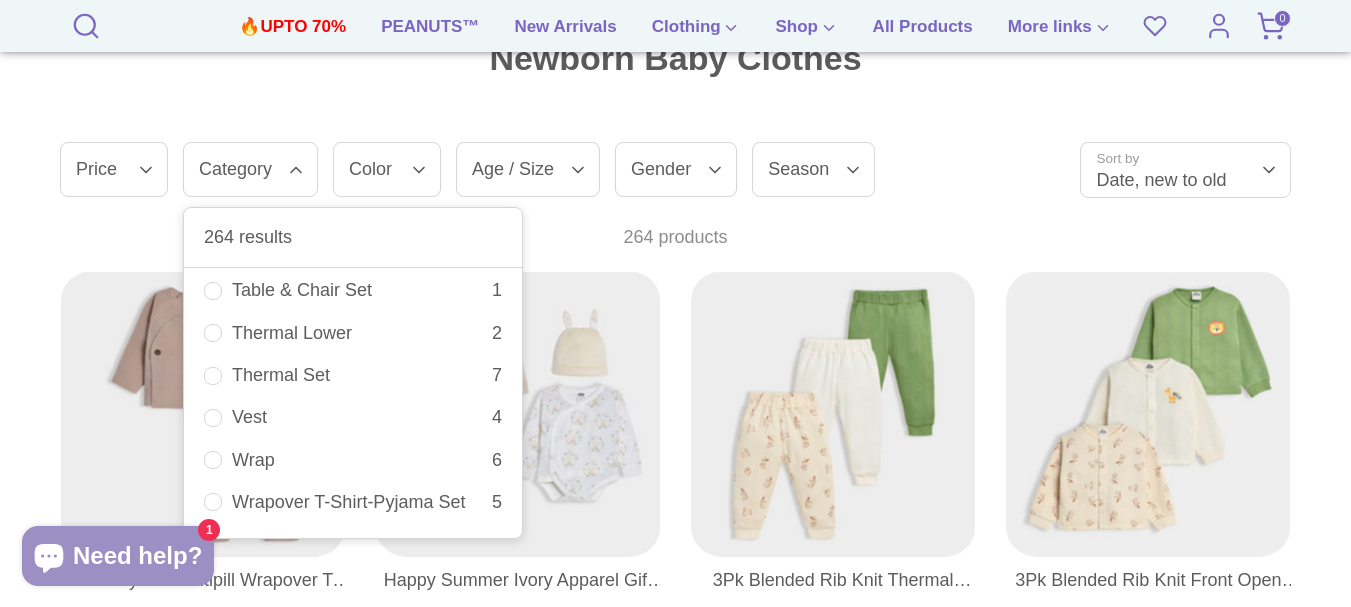 scroll, scrollTop: 2158, scrollLeft: 0, axis: vertical 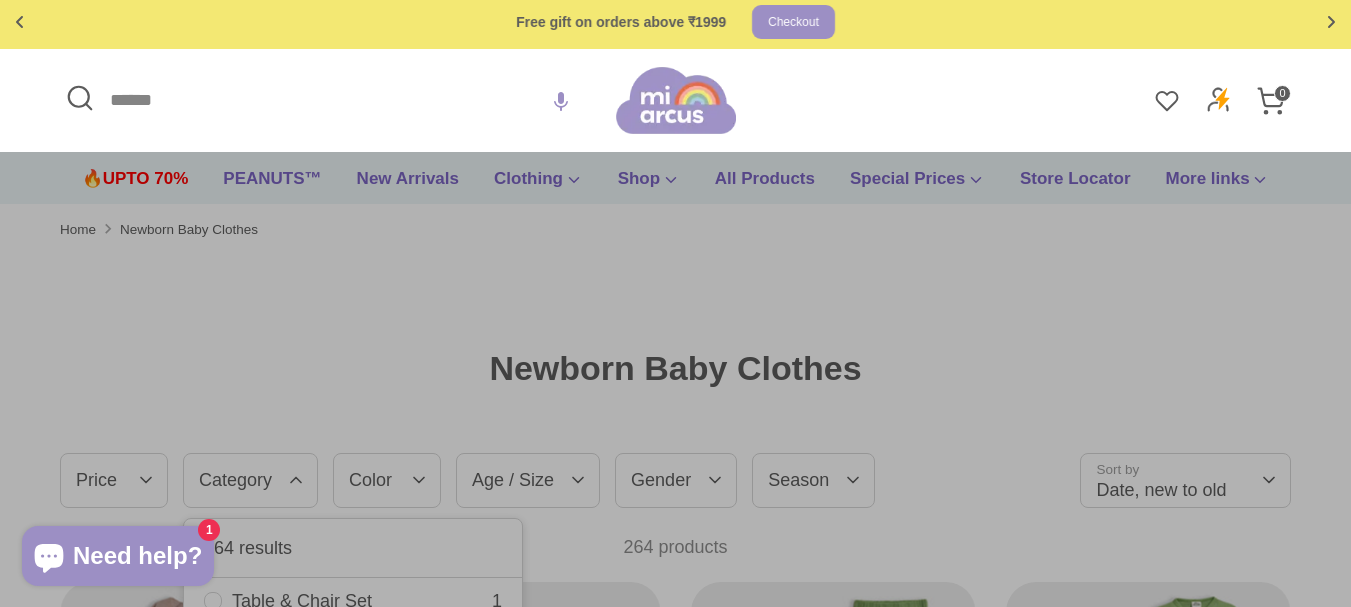 click on "Search" at bounding box center (338, 100) 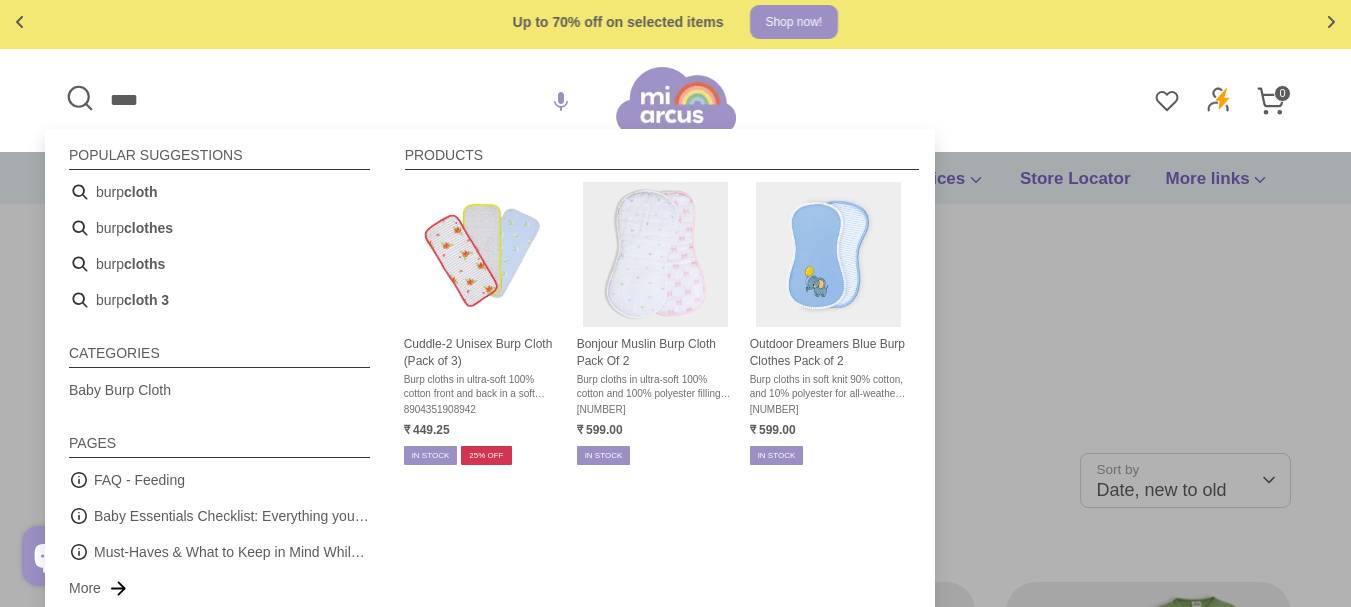 type on "**********" 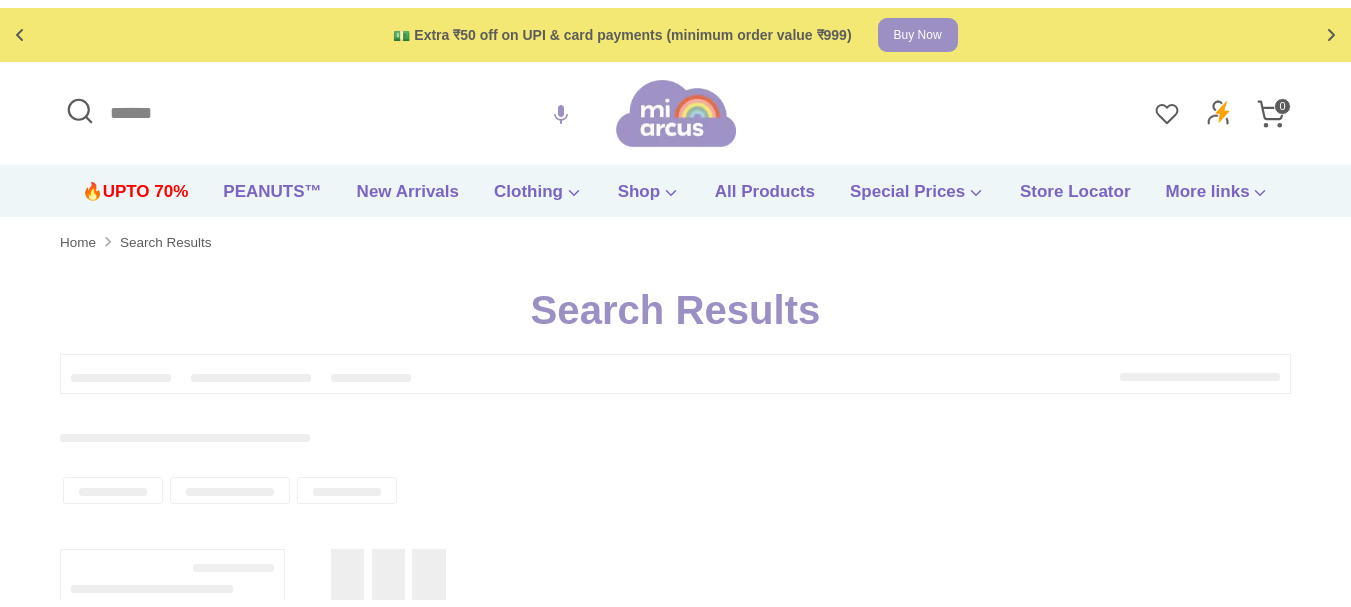scroll, scrollTop: 0, scrollLeft: 0, axis: both 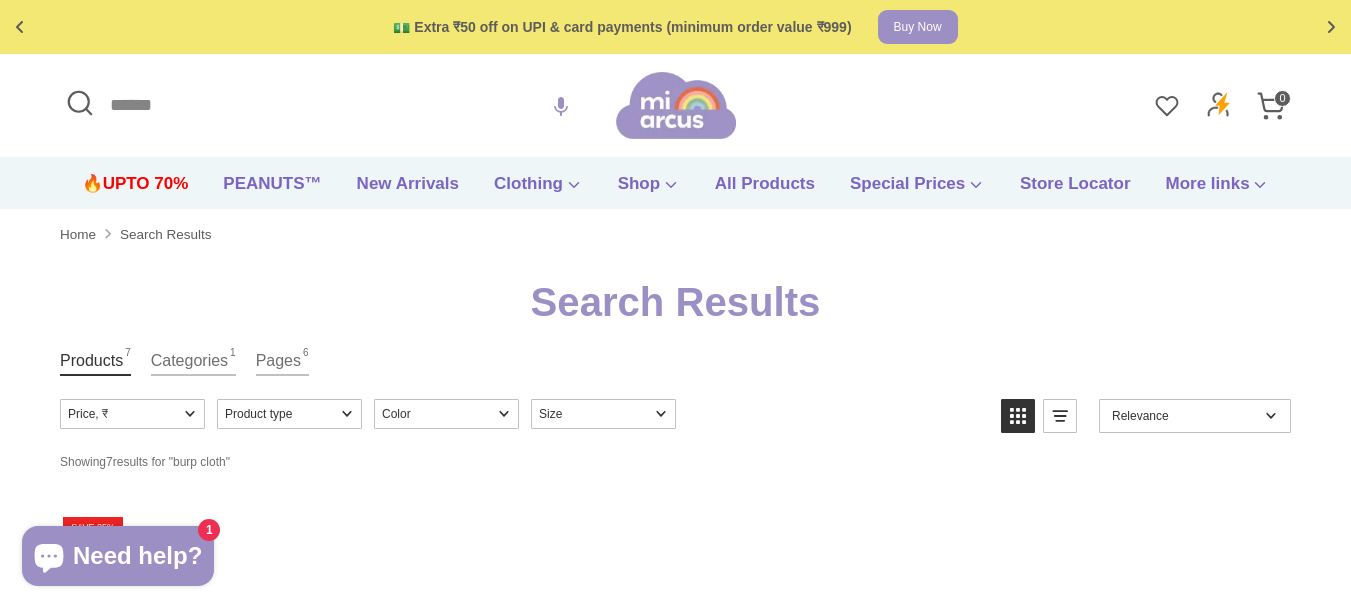 type on "**********" 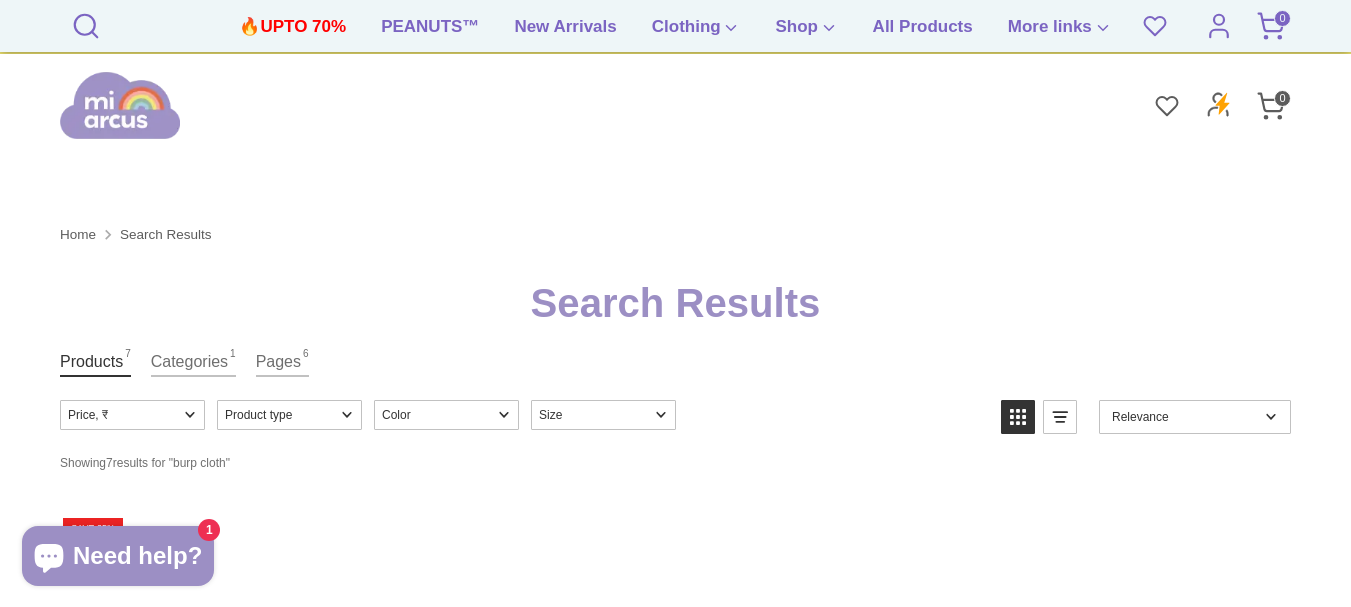 scroll, scrollTop: 235, scrollLeft: 0, axis: vertical 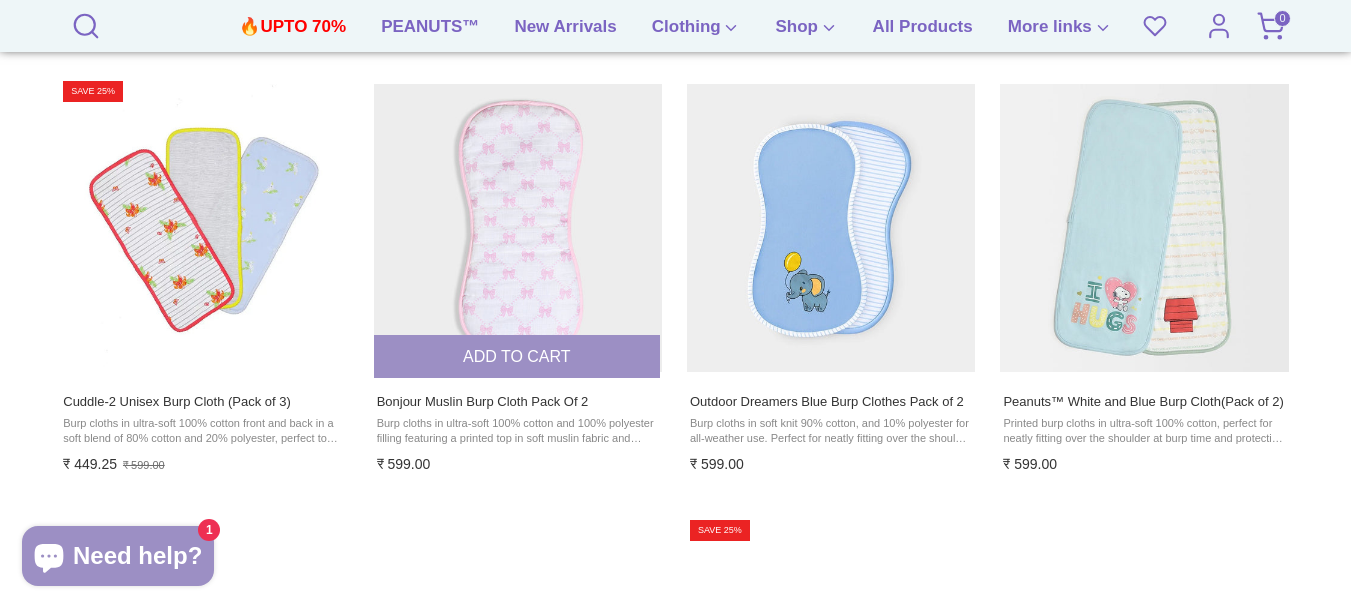 click at bounding box center [518, 228] 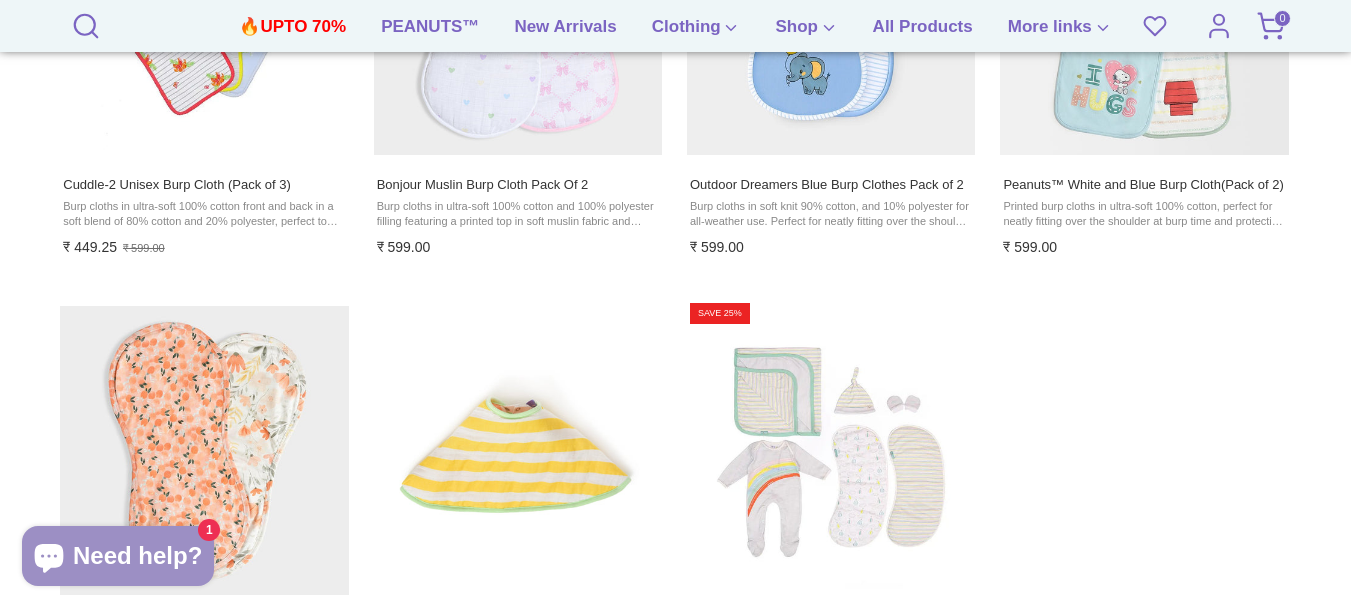 scroll, scrollTop: 653, scrollLeft: 0, axis: vertical 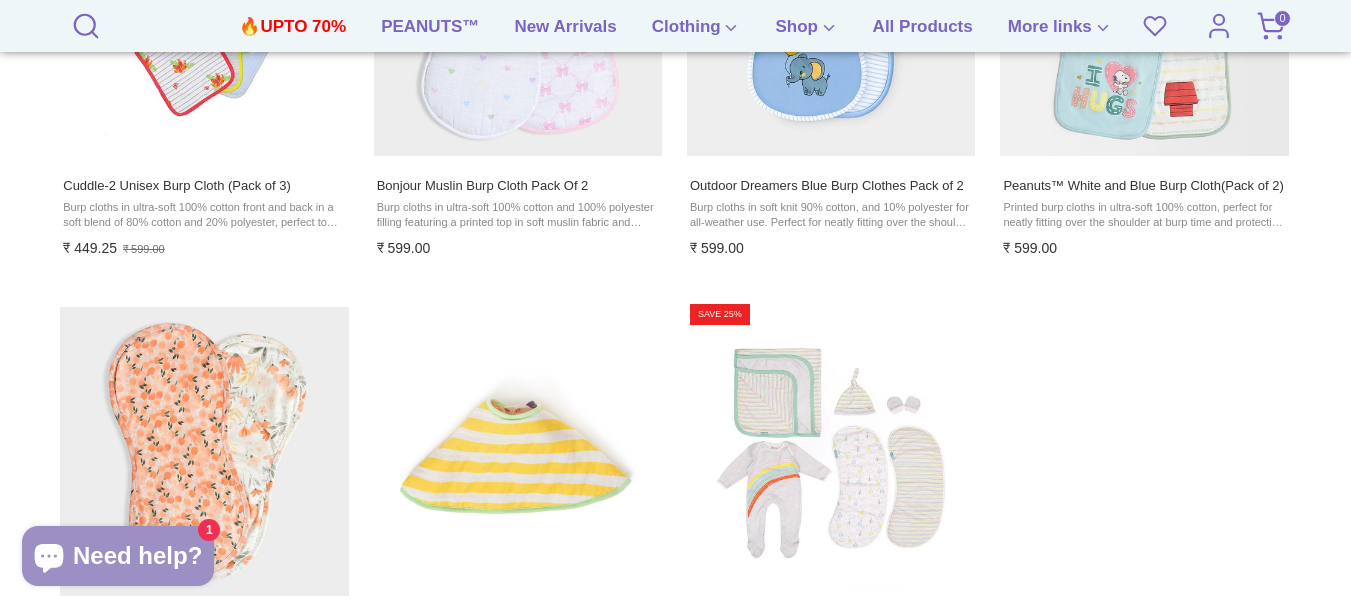 click at bounding box center [518, 451] 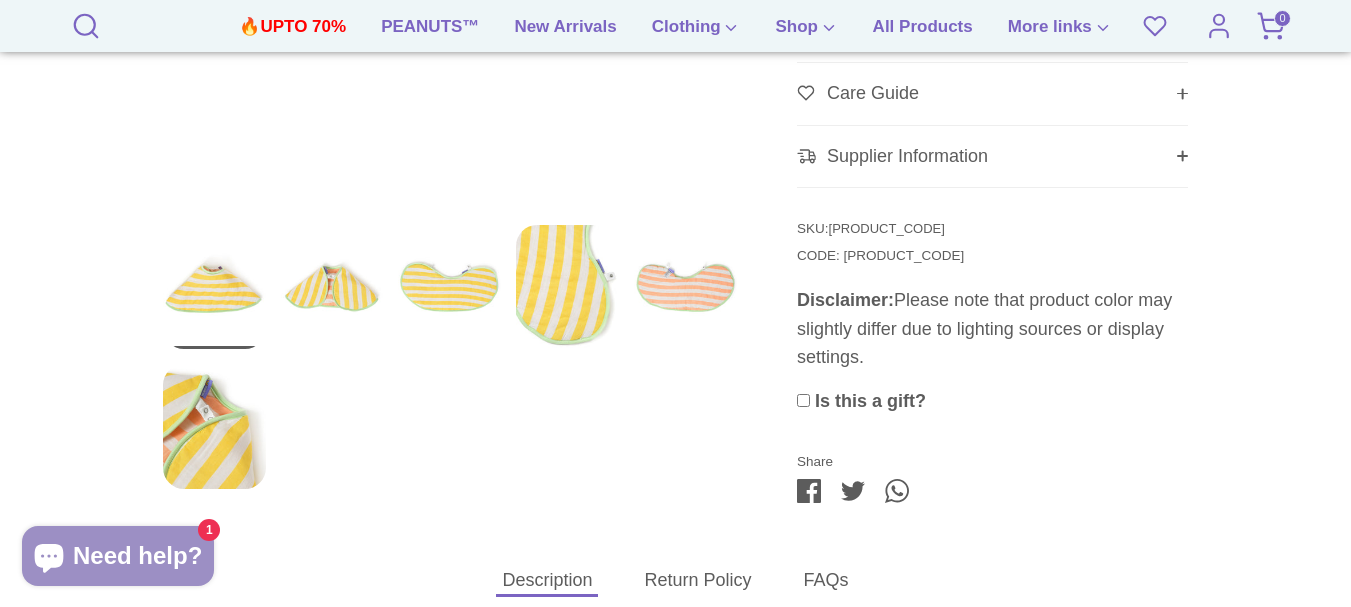 scroll, scrollTop: 899, scrollLeft: 0, axis: vertical 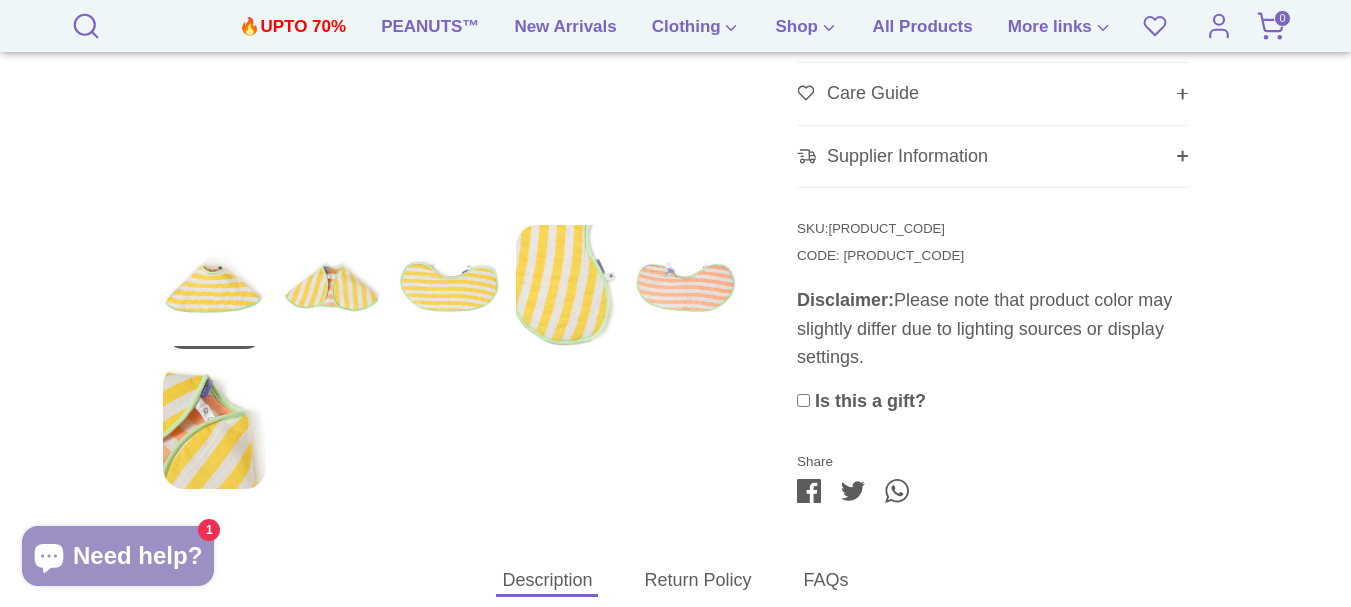 click at bounding box center [685, 286] 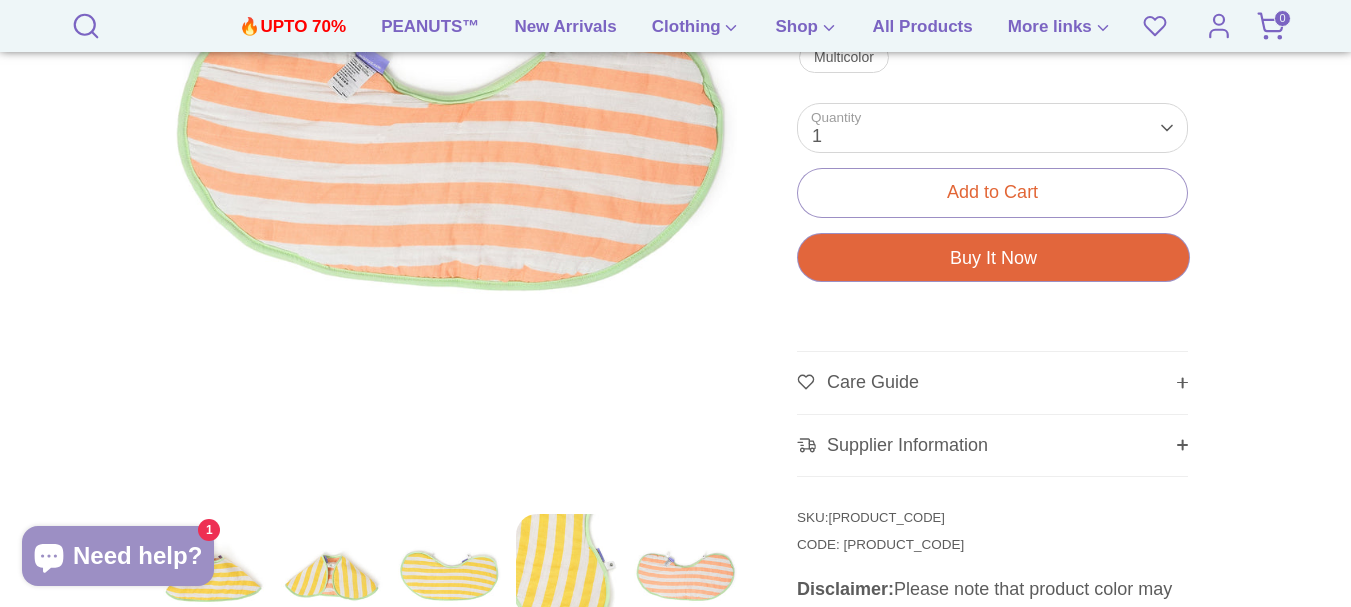 scroll, scrollTop: 611, scrollLeft: 0, axis: vertical 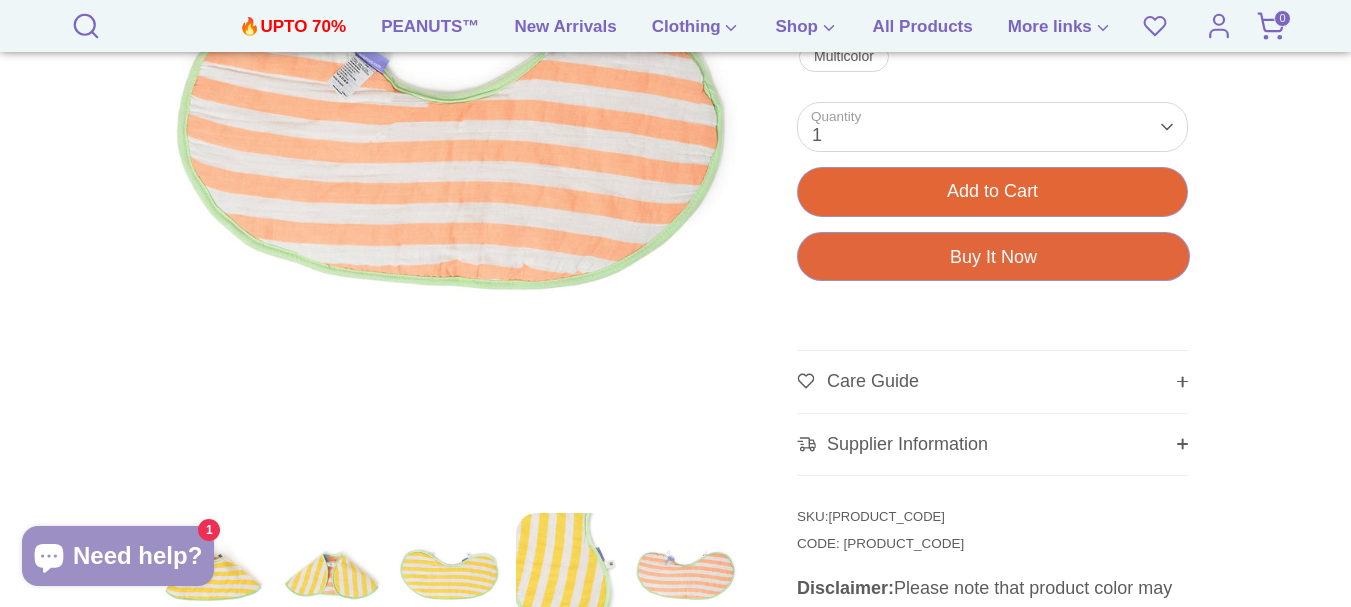 click on "Add to Cart" at bounding box center (992, 191) 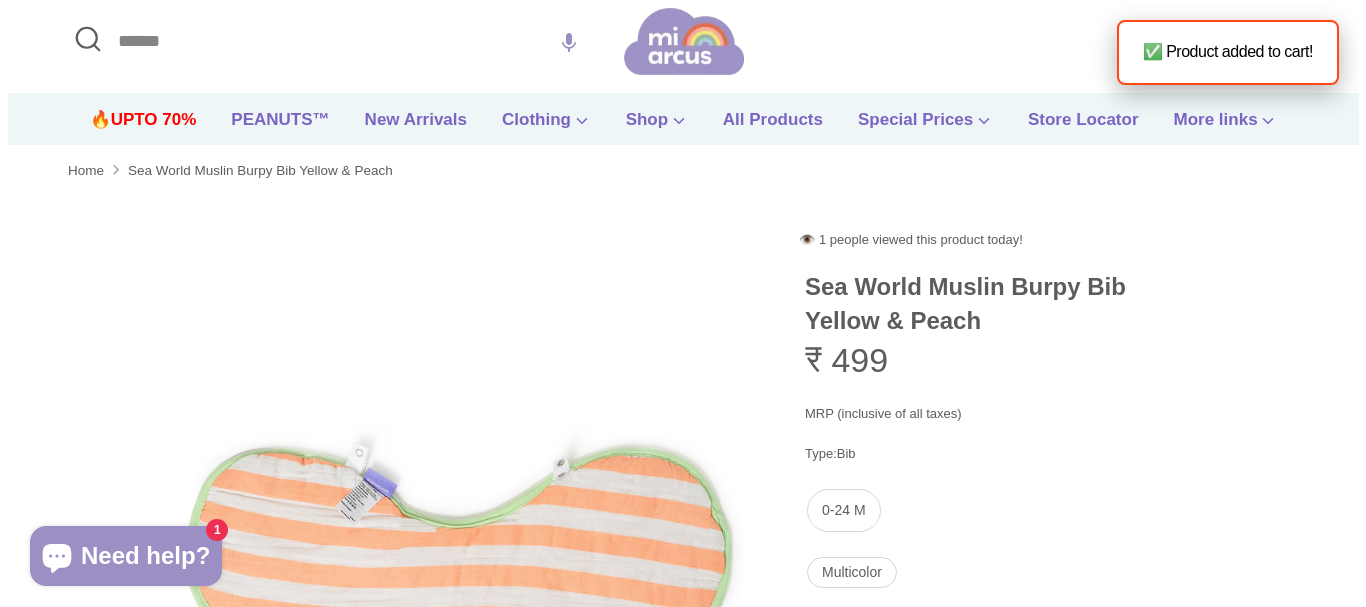 scroll, scrollTop: 0, scrollLeft: 0, axis: both 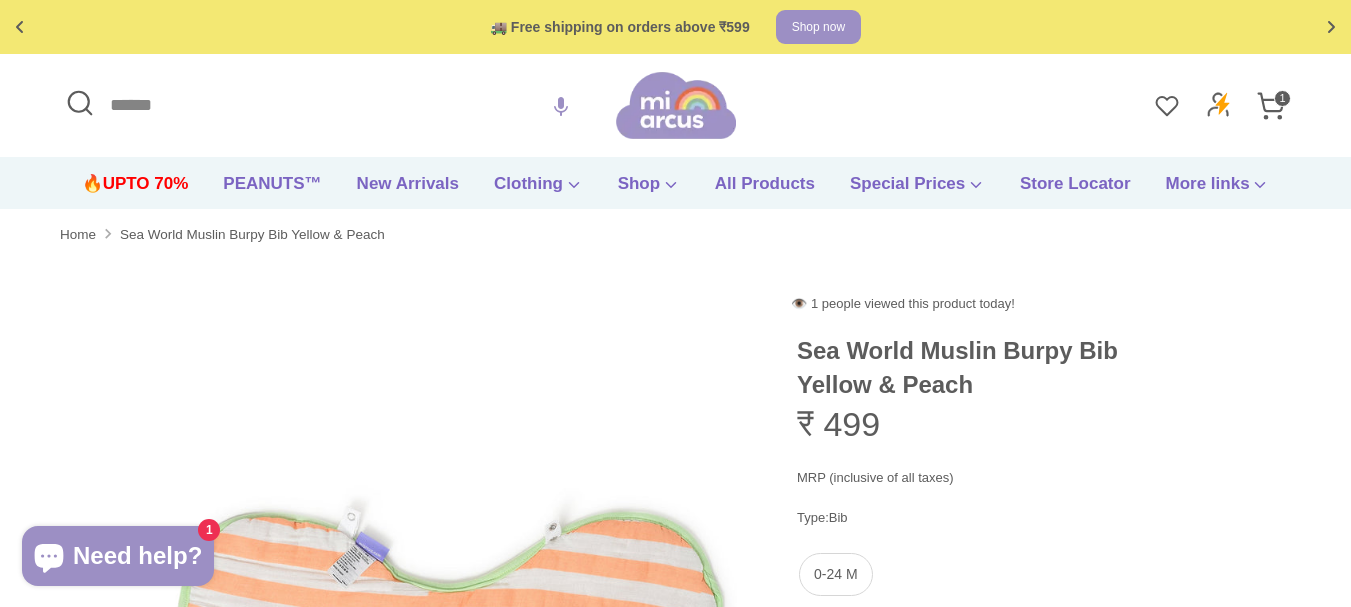 click 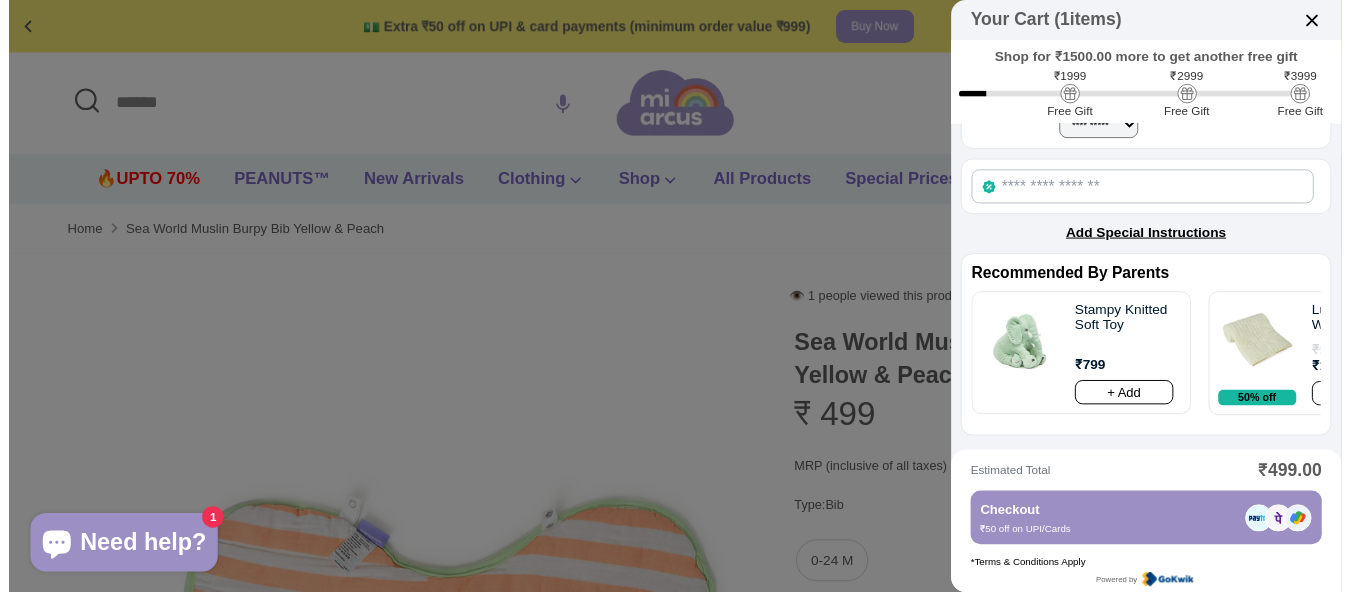 scroll, scrollTop: 129, scrollLeft: 0, axis: vertical 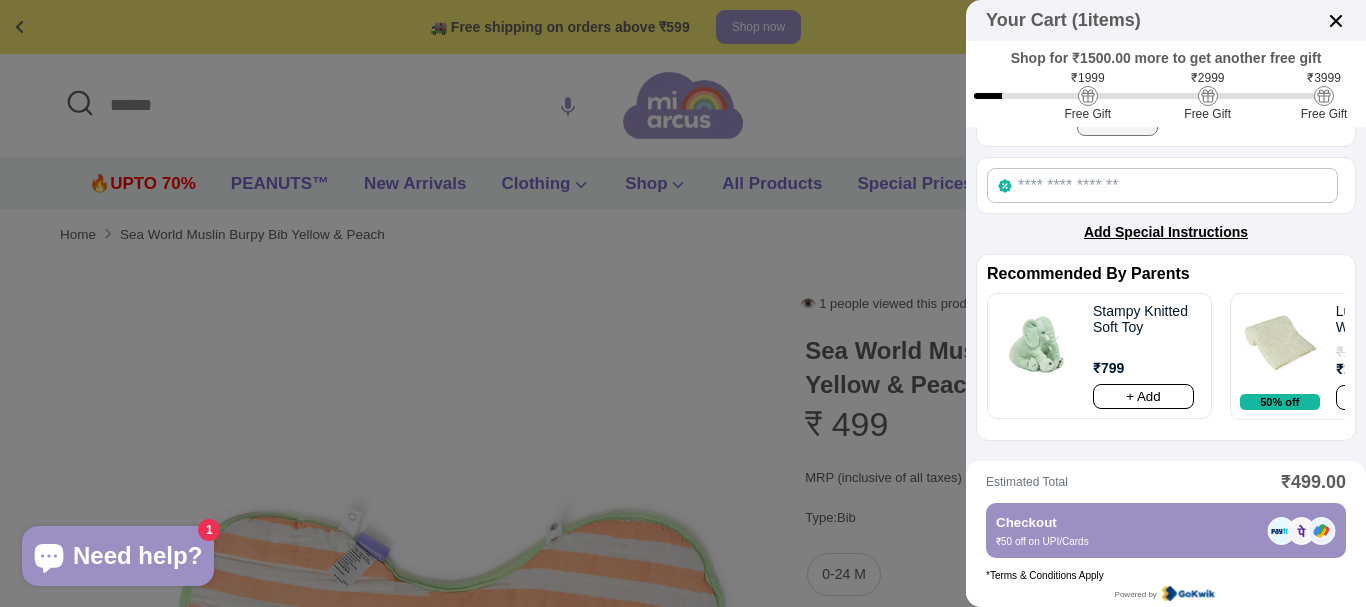 click on "Checkout" at bounding box center [1127, 522] 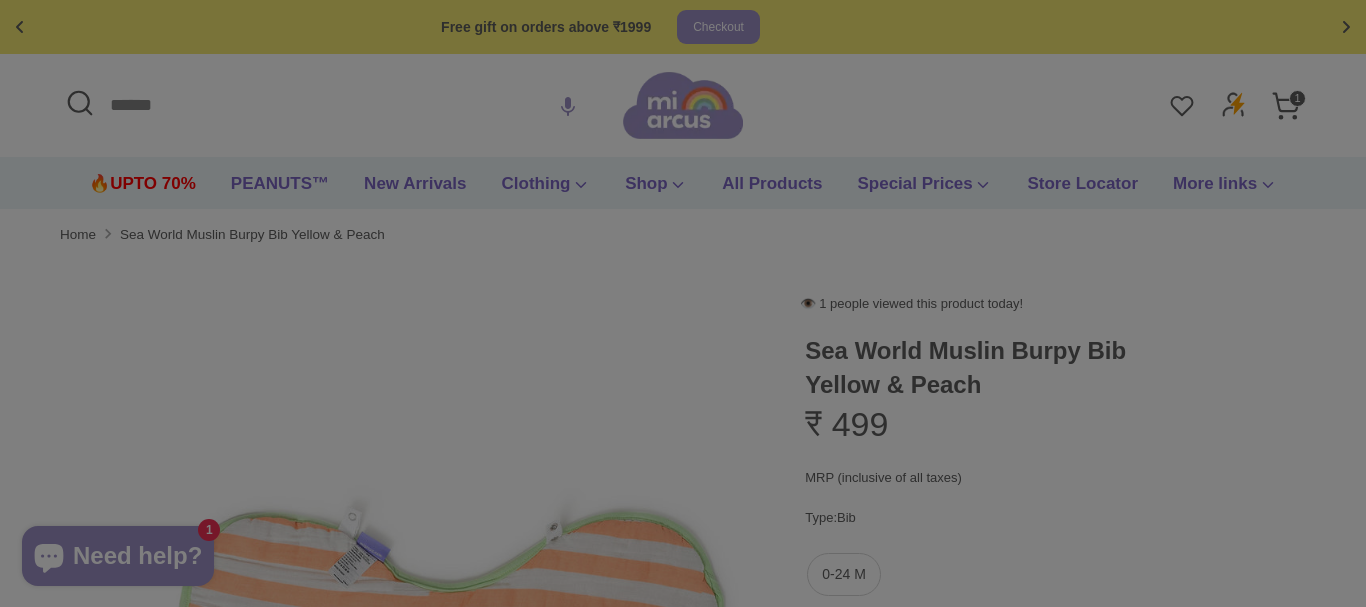 click at bounding box center [683, 303] 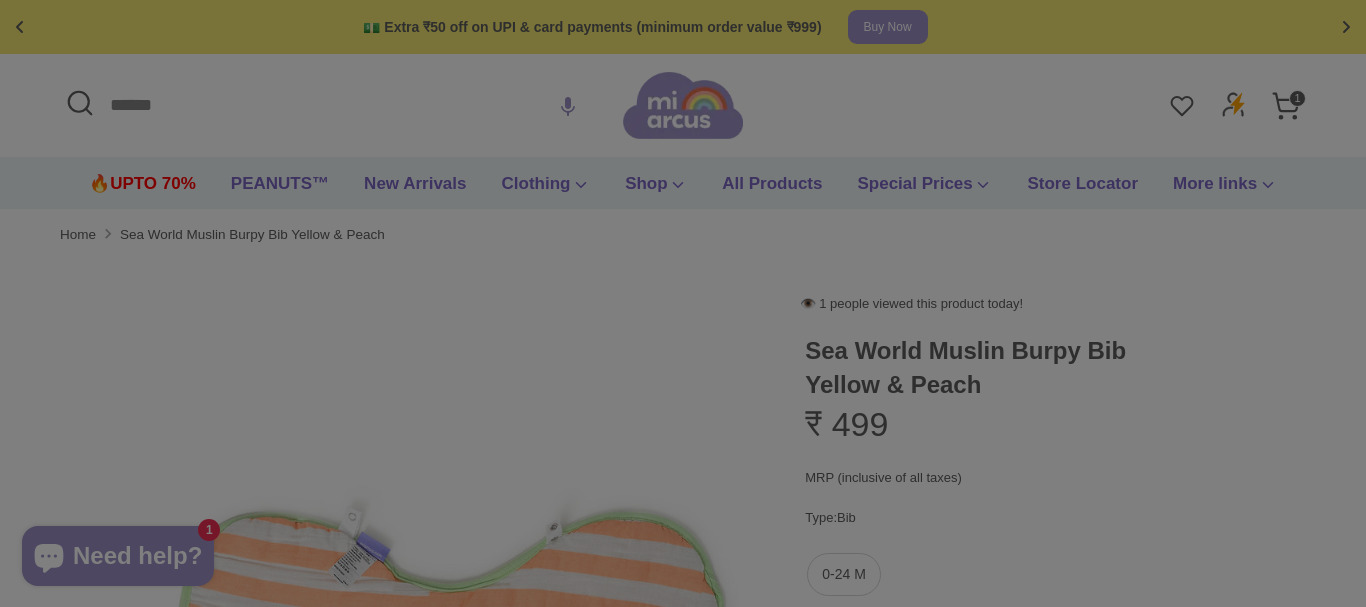 click at bounding box center [683, 303] 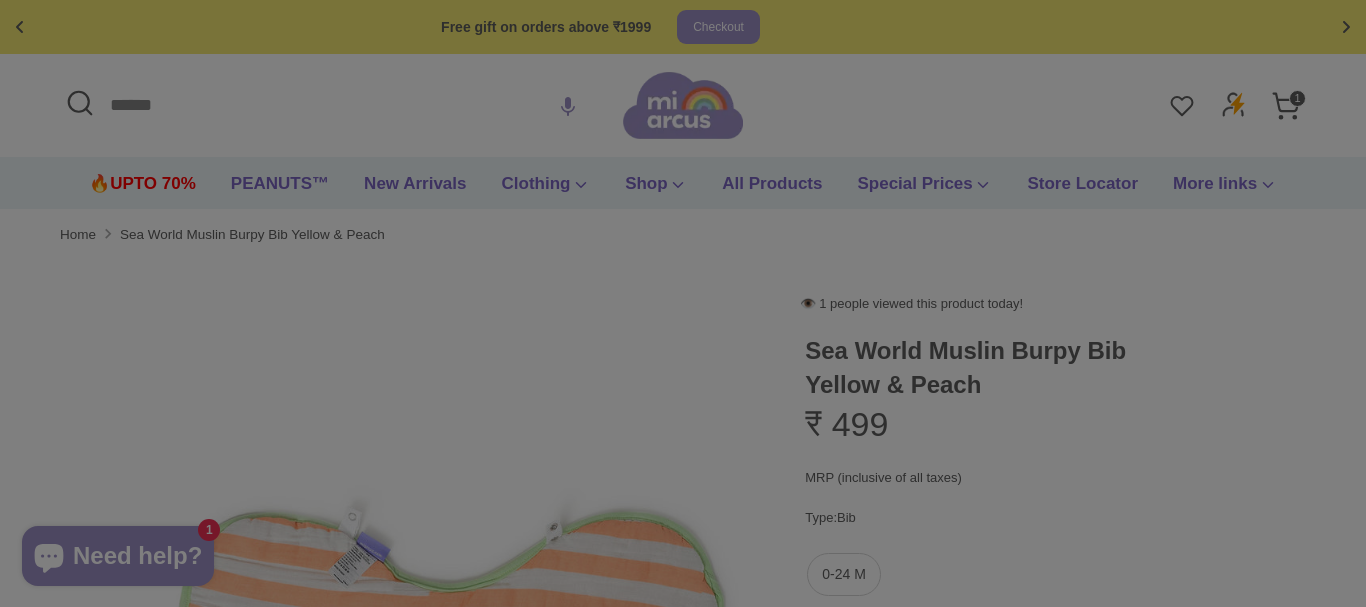 click at bounding box center (683, 303) 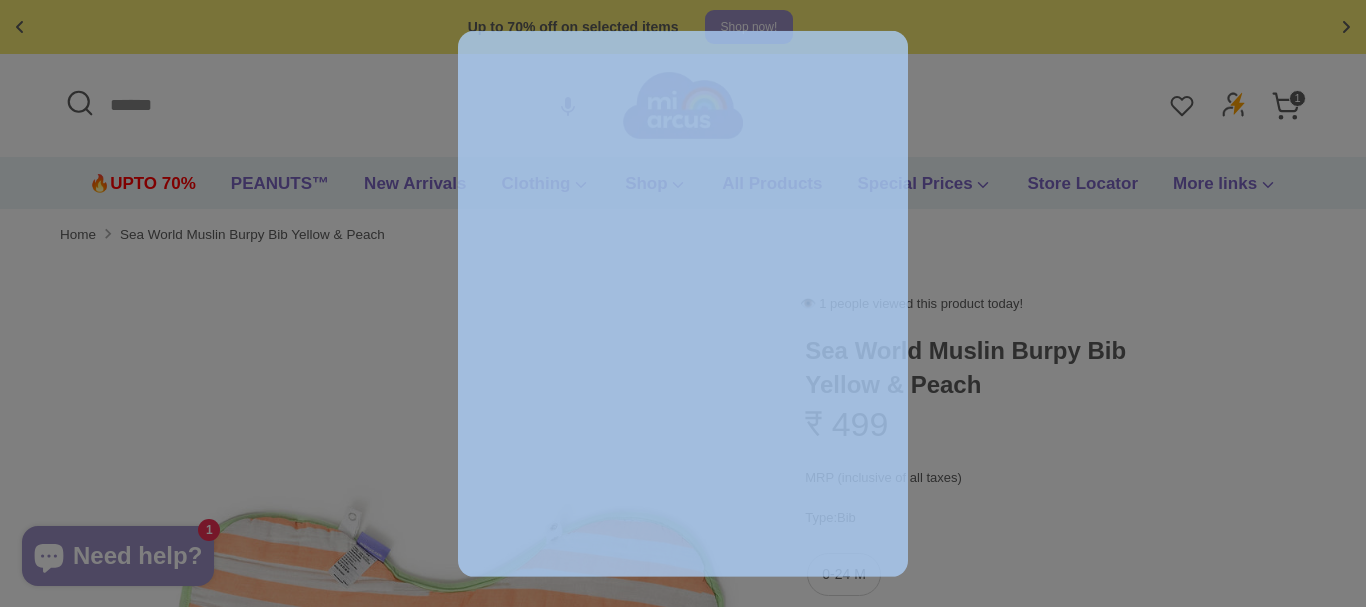 click at bounding box center (683, 303) 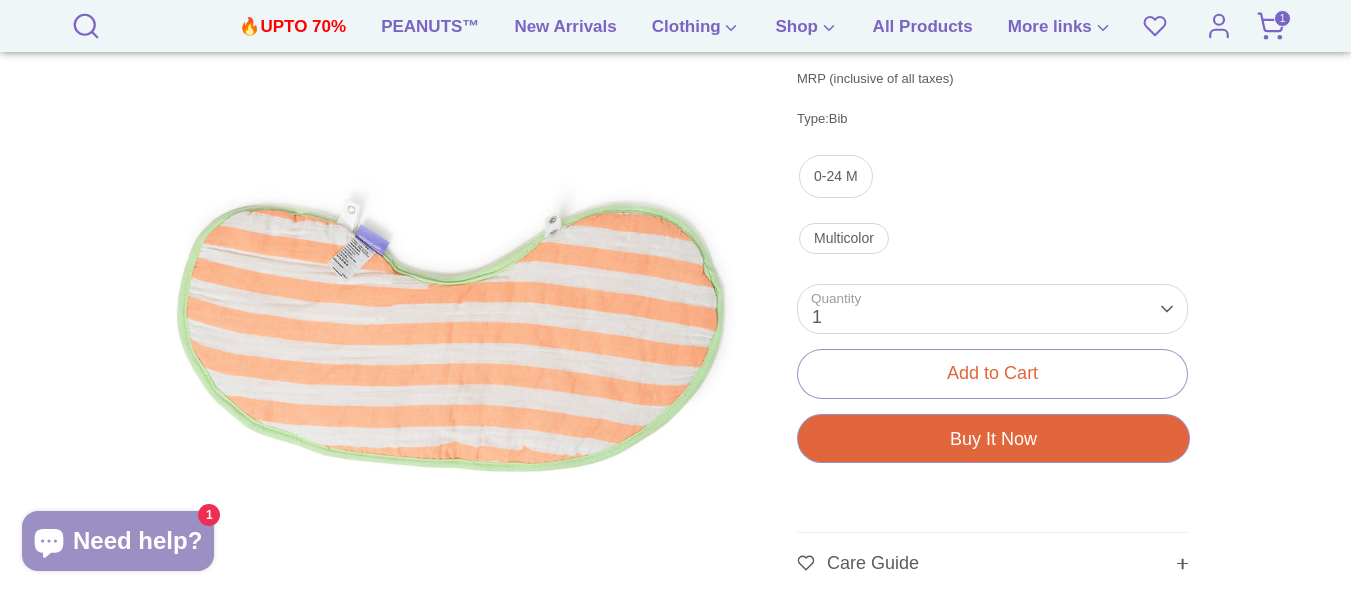 scroll, scrollTop: 512, scrollLeft: 0, axis: vertical 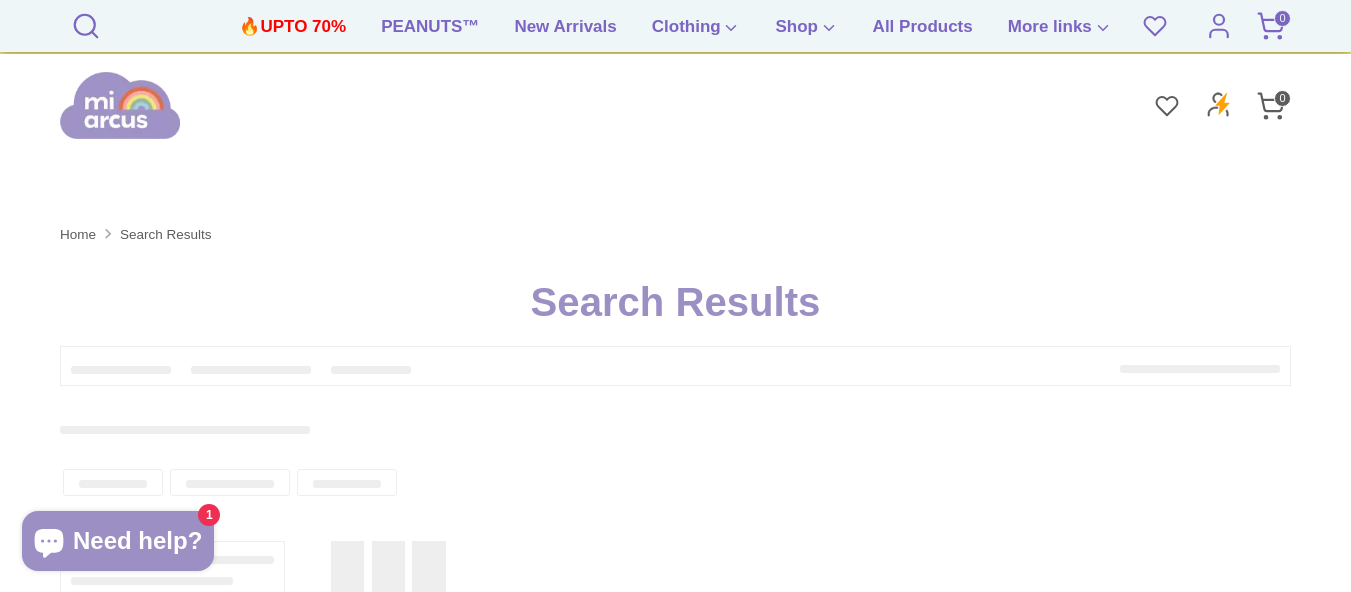 type on "**********" 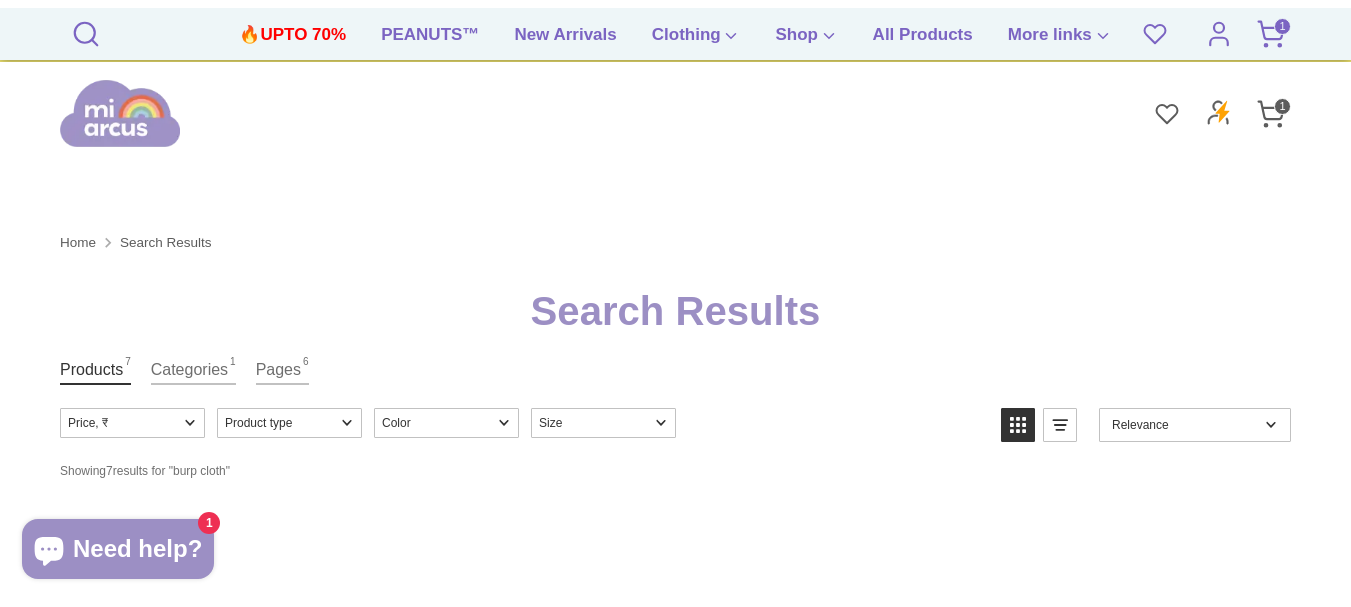 scroll, scrollTop: 654, scrollLeft: 0, axis: vertical 